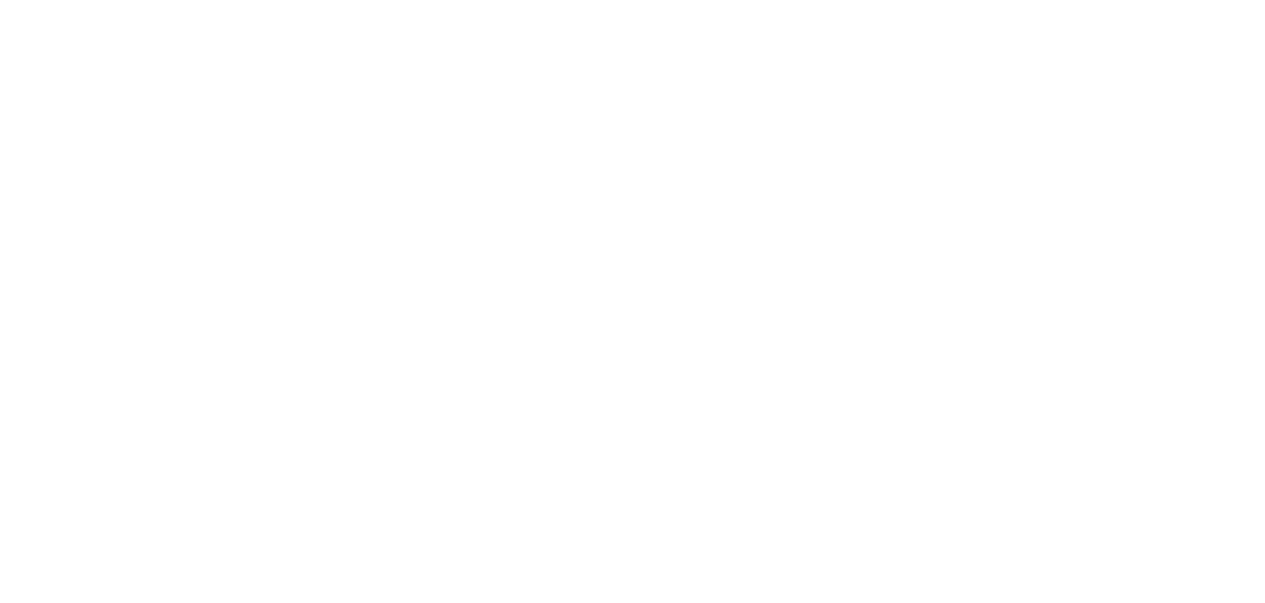 scroll, scrollTop: 0, scrollLeft: 0, axis: both 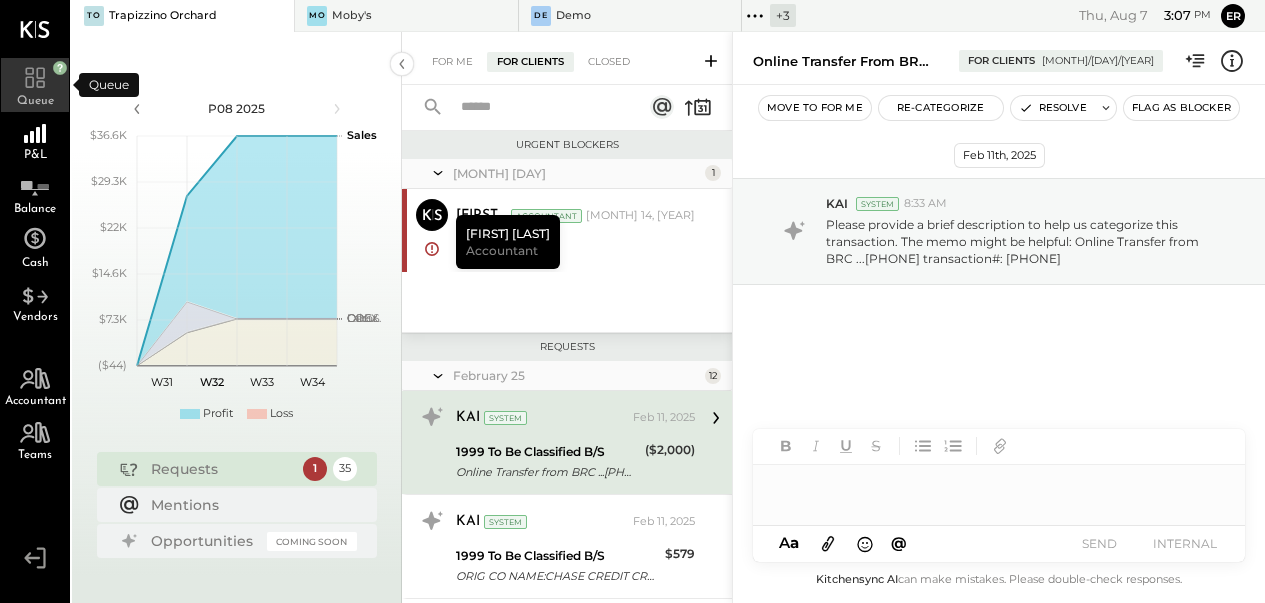 click 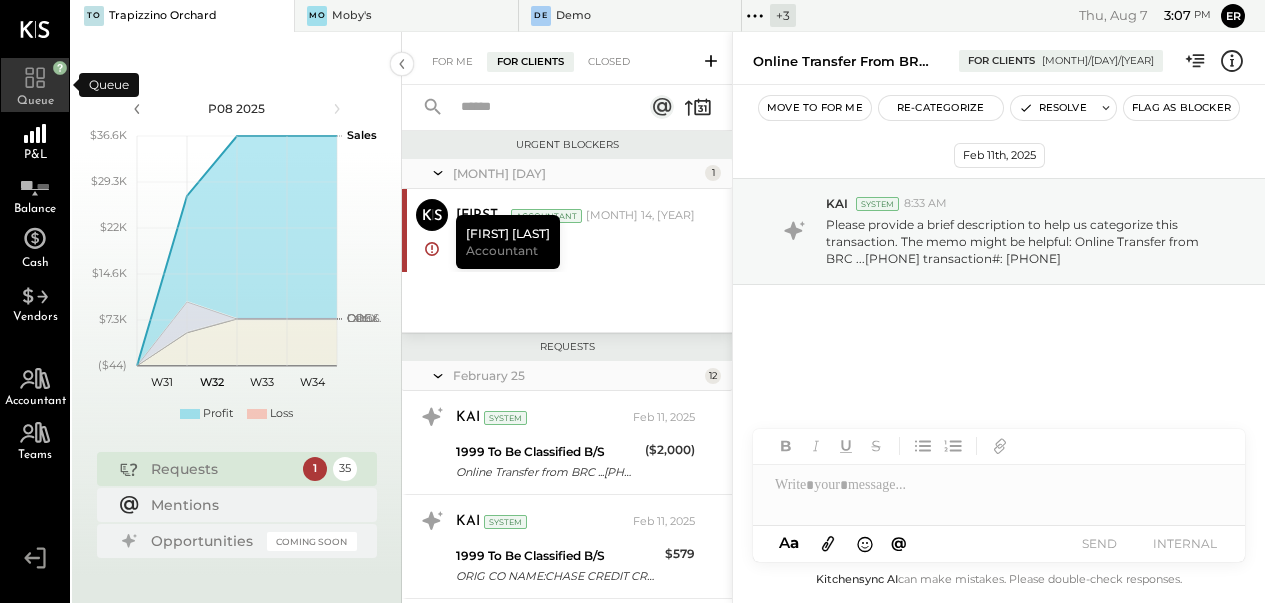 click 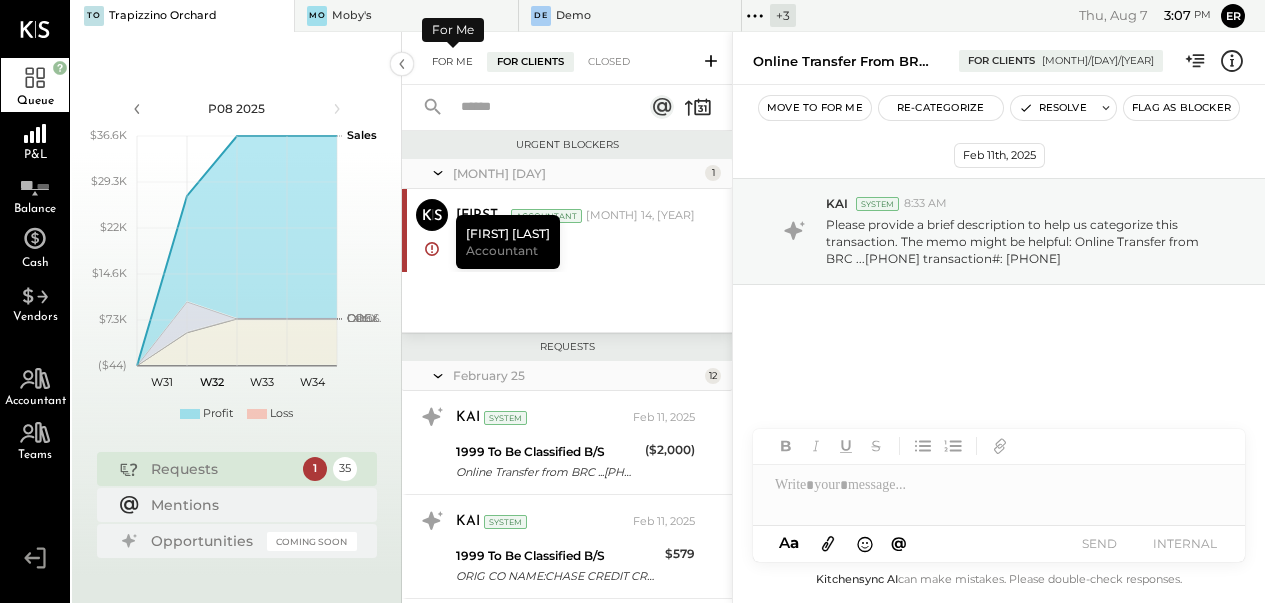 click on "For Me" at bounding box center [452, 62] 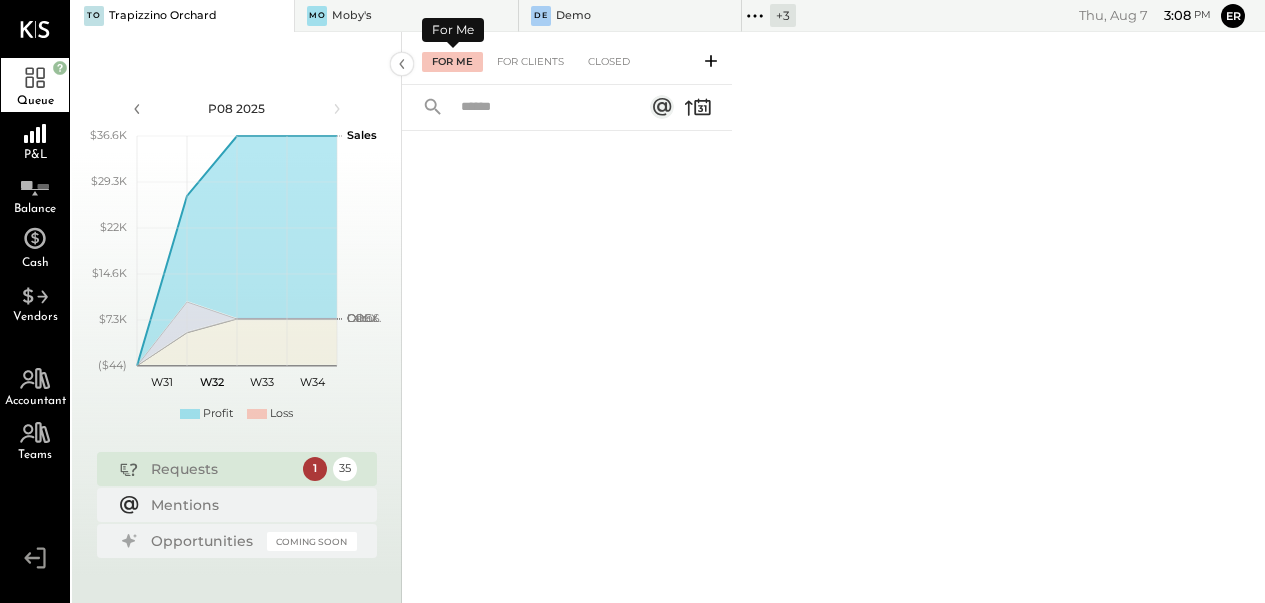 click on "For Me" at bounding box center (452, 62) 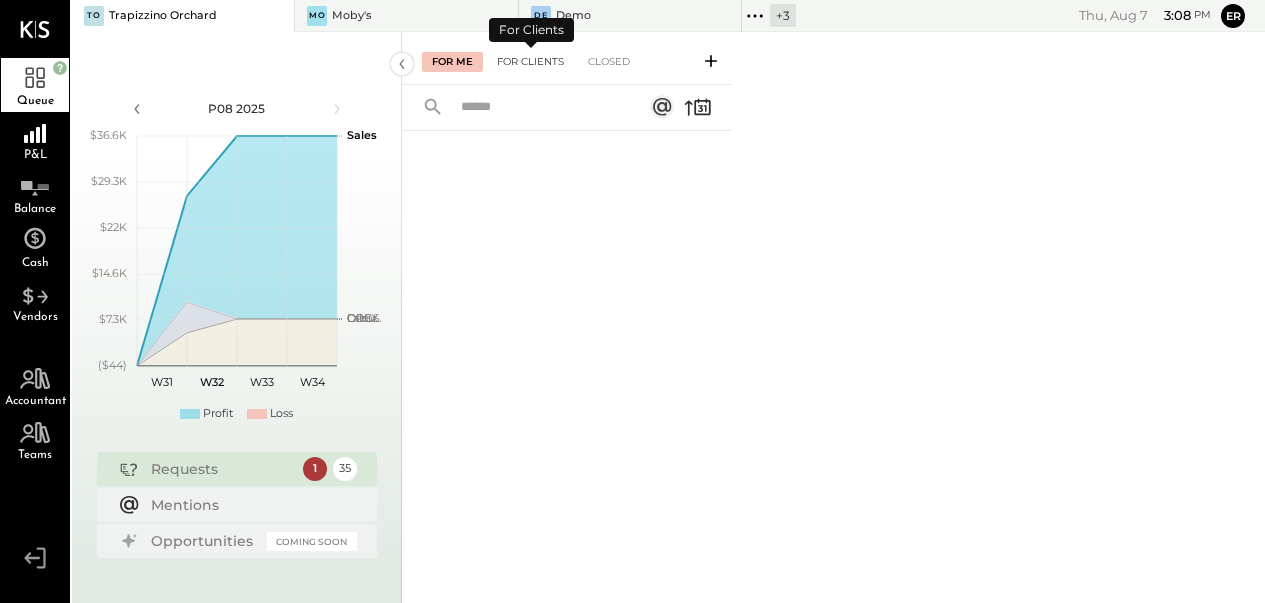 click on "For Clients" at bounding box center [530, 62] 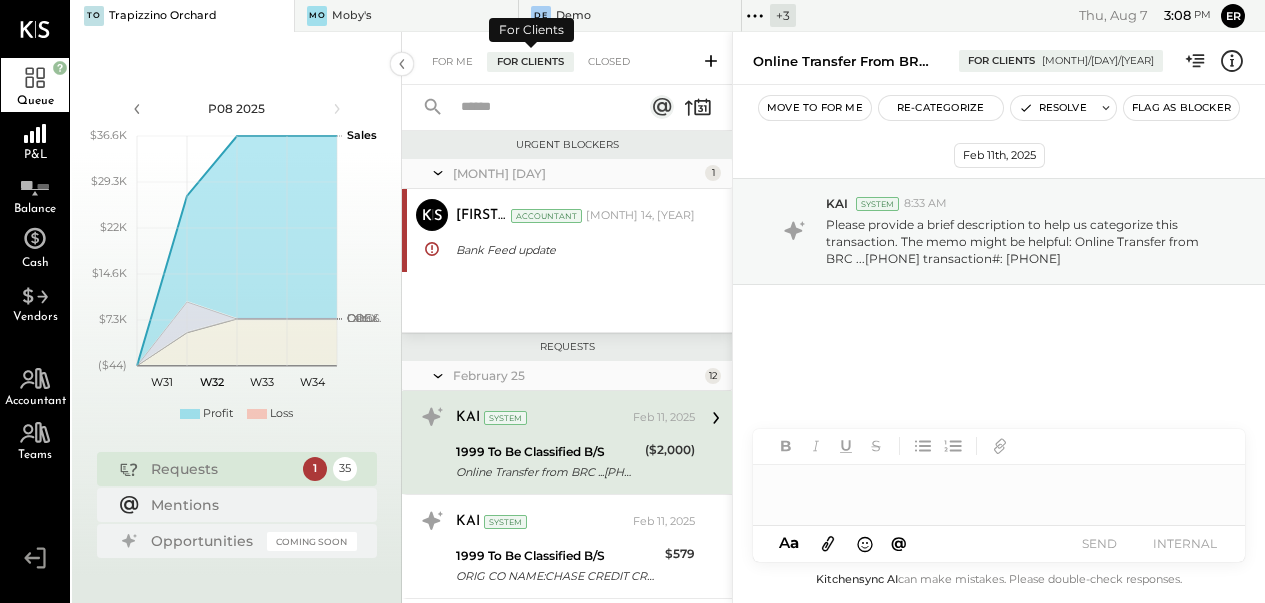 scroll, scrollTop: 73, scrollLeft: 0, axis: vertical 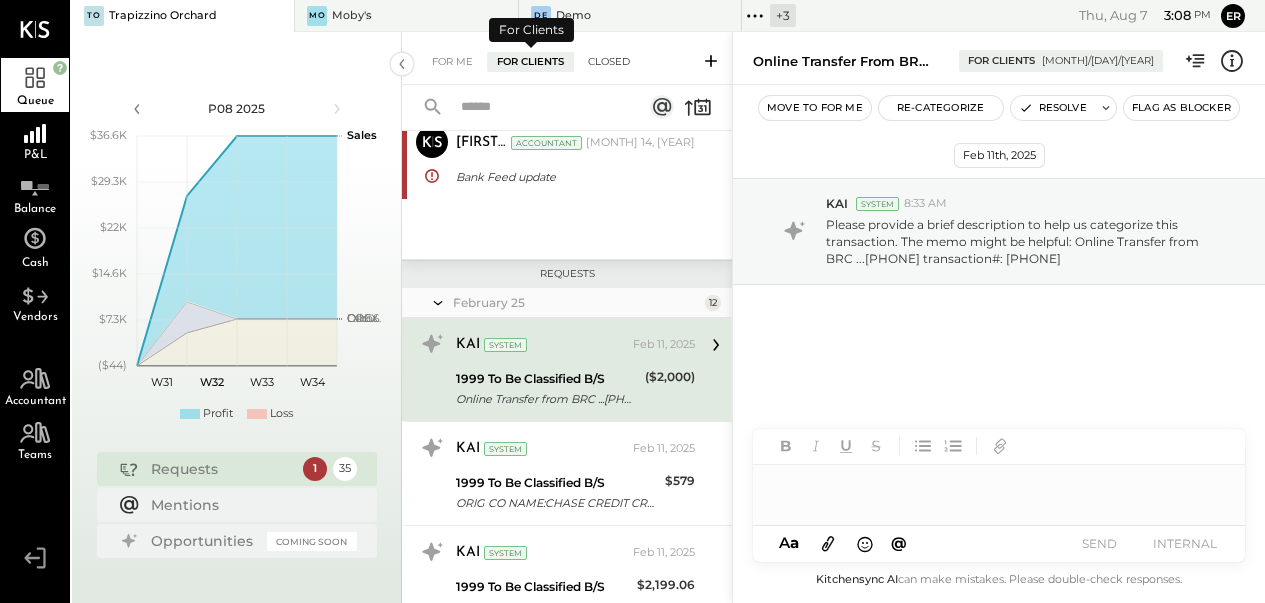 click on "Closed" at bounding box center [609, 62] 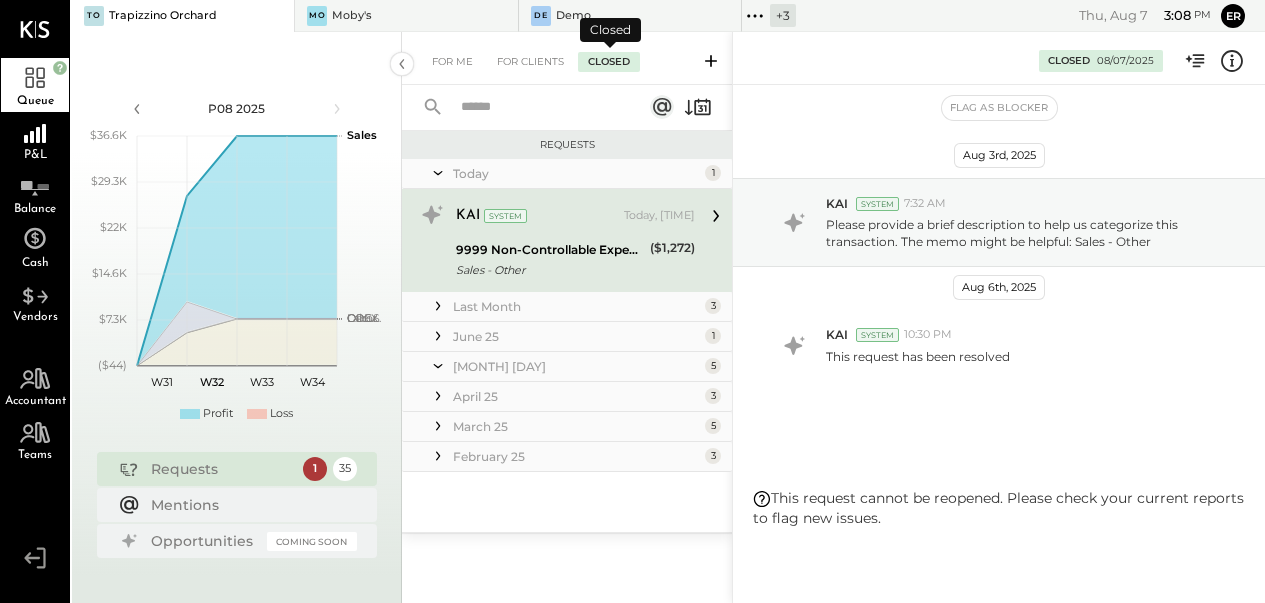 scroll, scrollTop: 0, scrollLeft: 0, axis: both 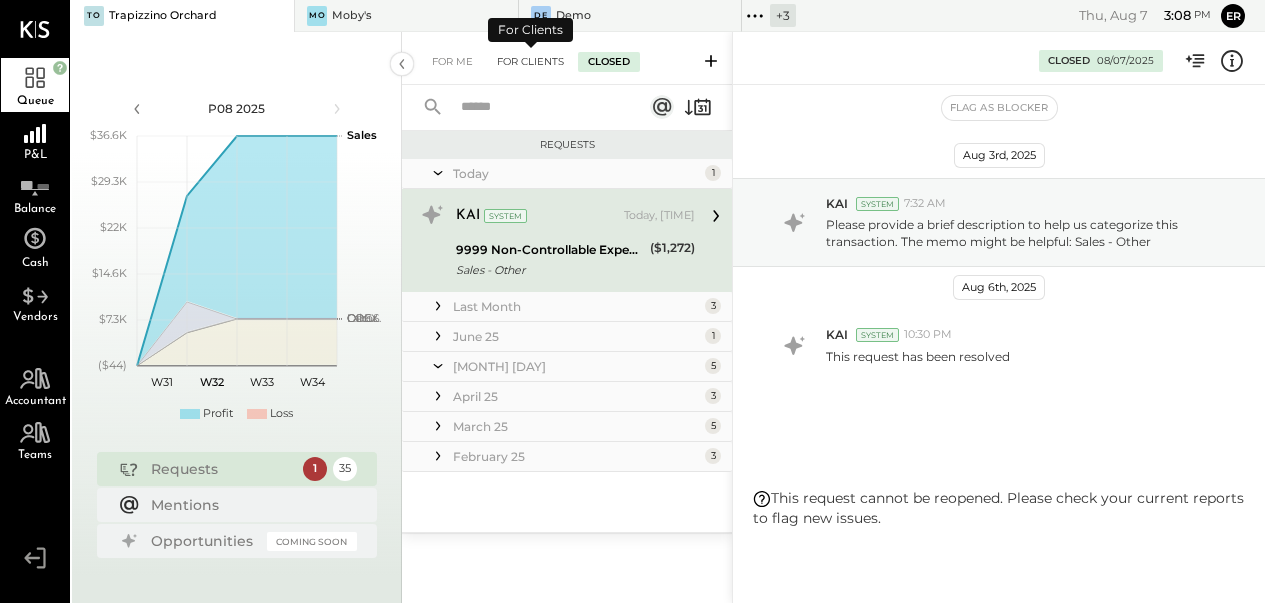 click on "For Clients" at bounding box center (530, 62) 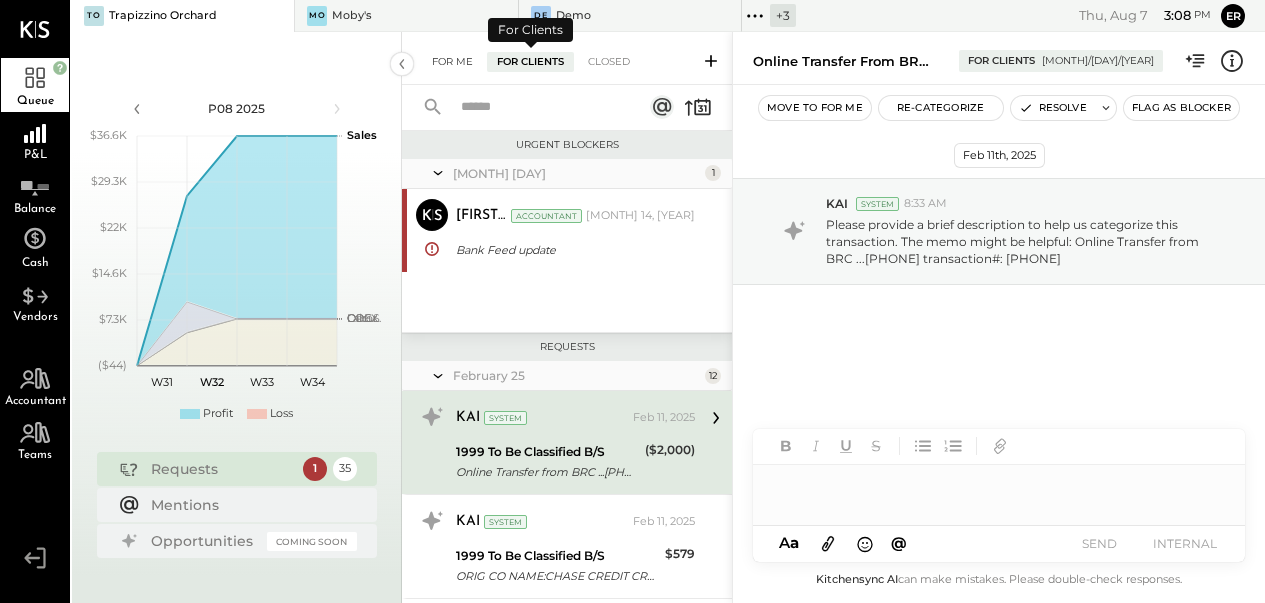 scroll, scrollTop: 73, scrollLeft: 0, axis: vertical 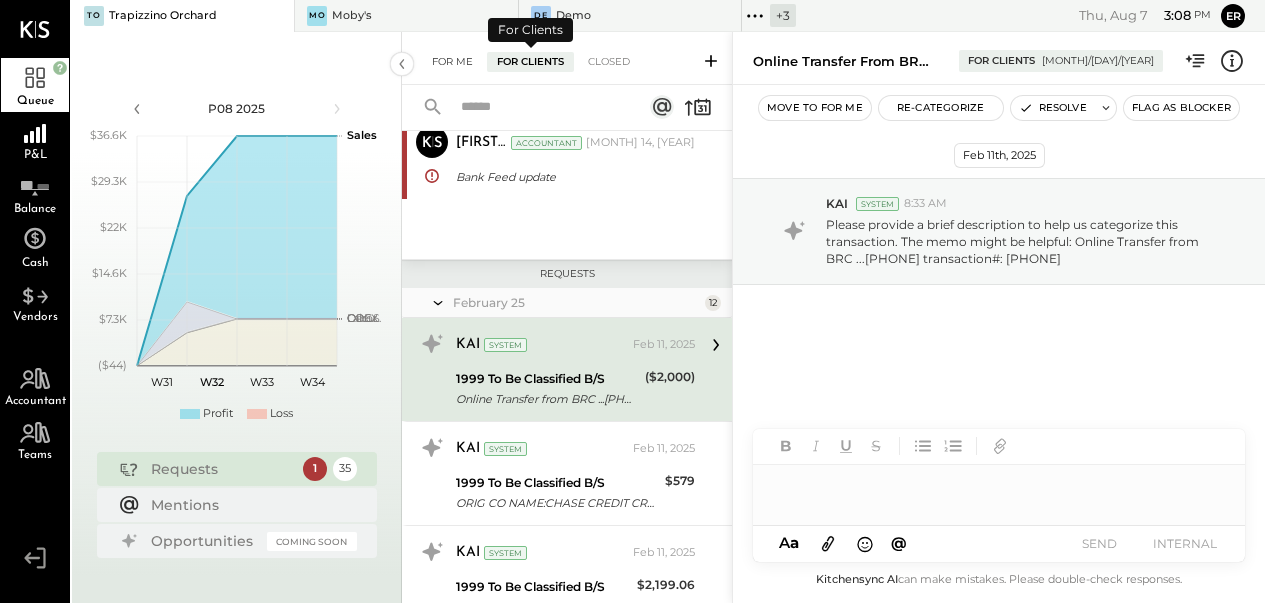 click on "For Me" at bounding box center [452, 62] 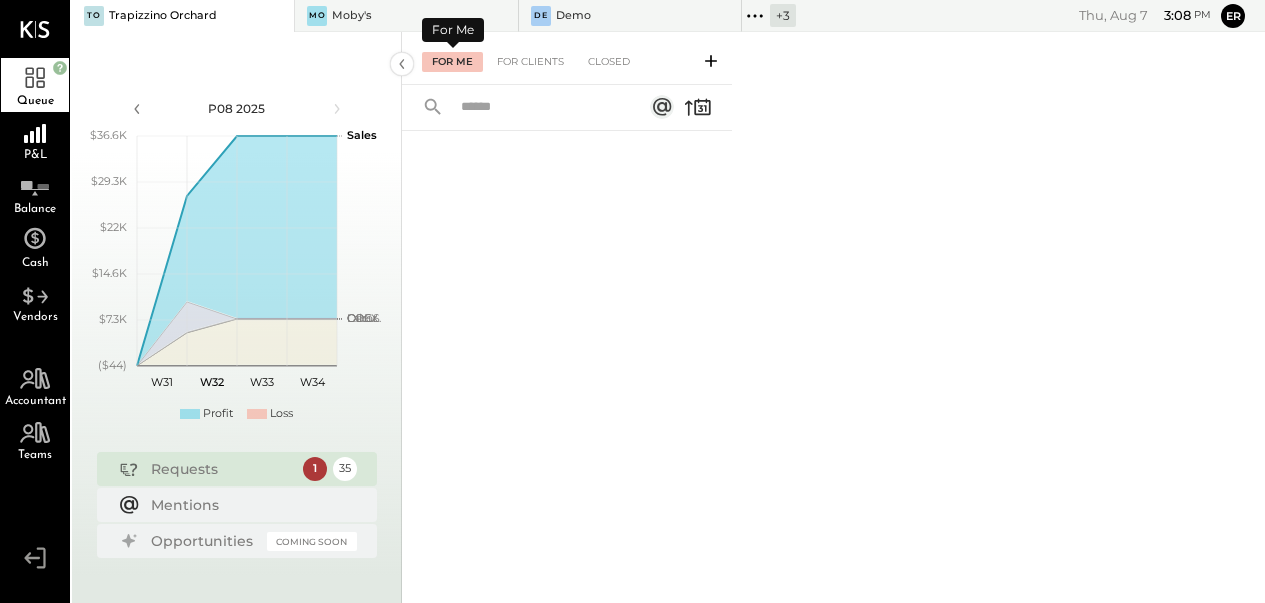 scroll, scrollTop: 0, scrollLeft: 0, axis: both 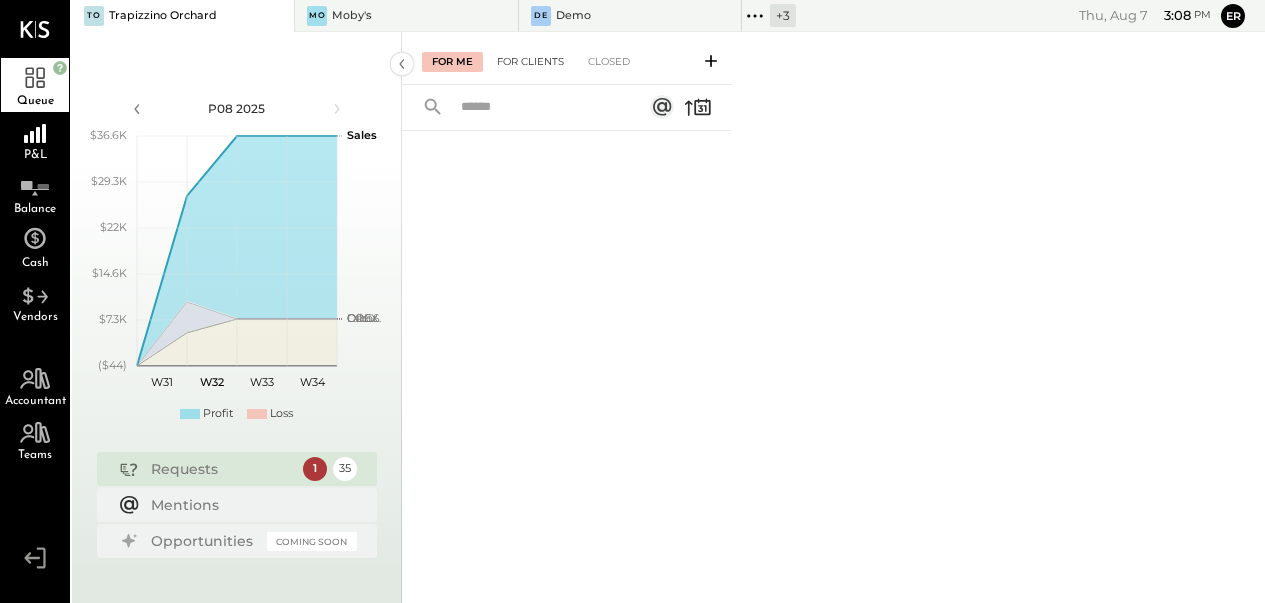 click on "For Clients" at bounding box center (530, 62) 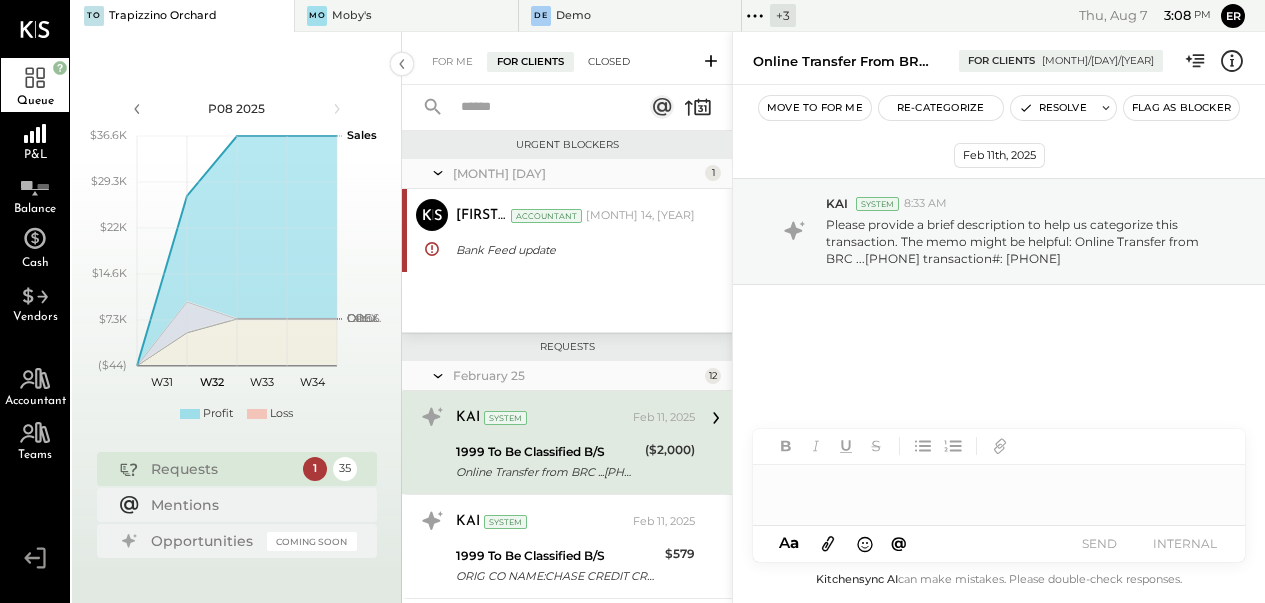 click on "Closed" at bounding box center (609, 62) 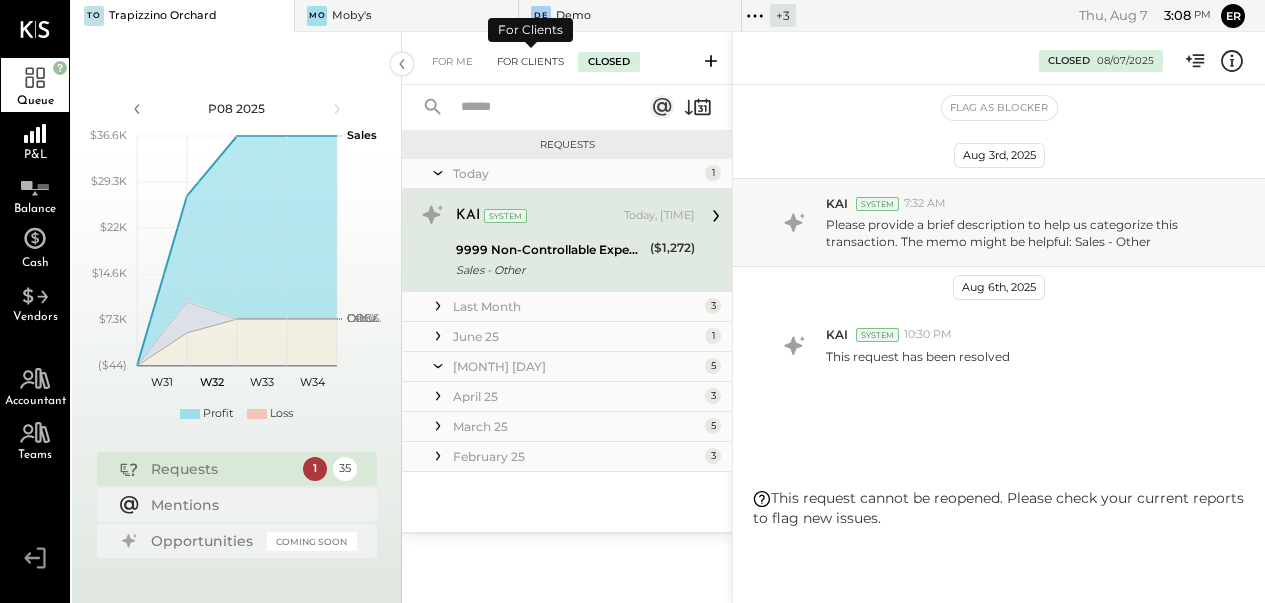 click on "For Clients" at bounding box center [530, 62] 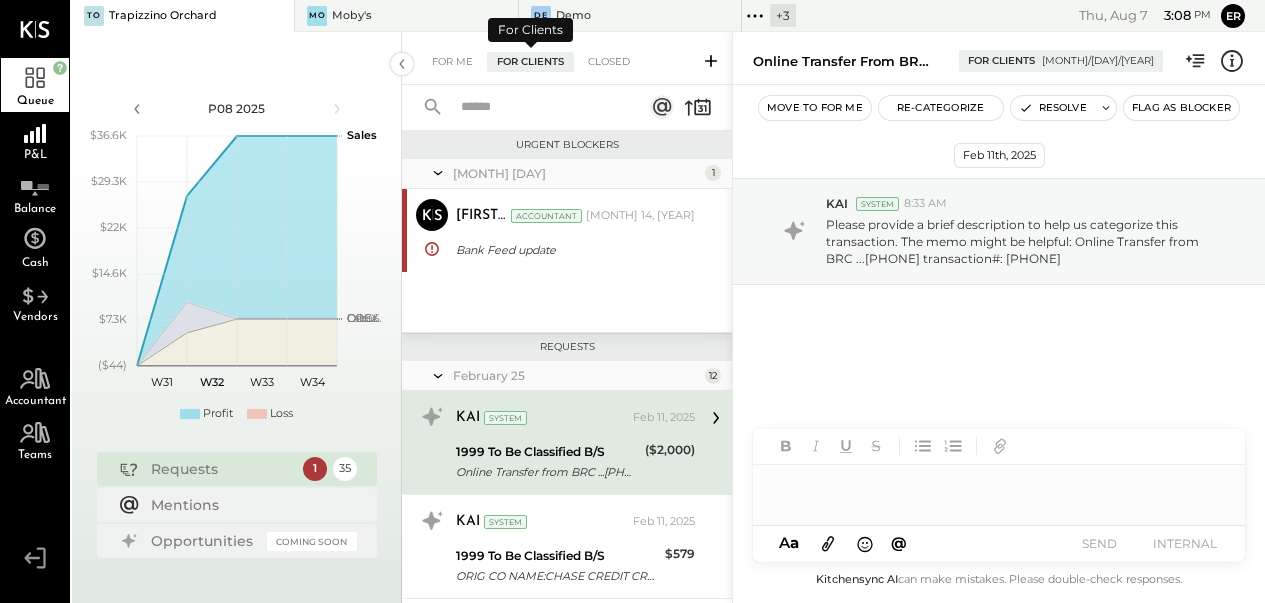 scroll, scrollTop: 73, scrollLeft: 0, axis: vertical 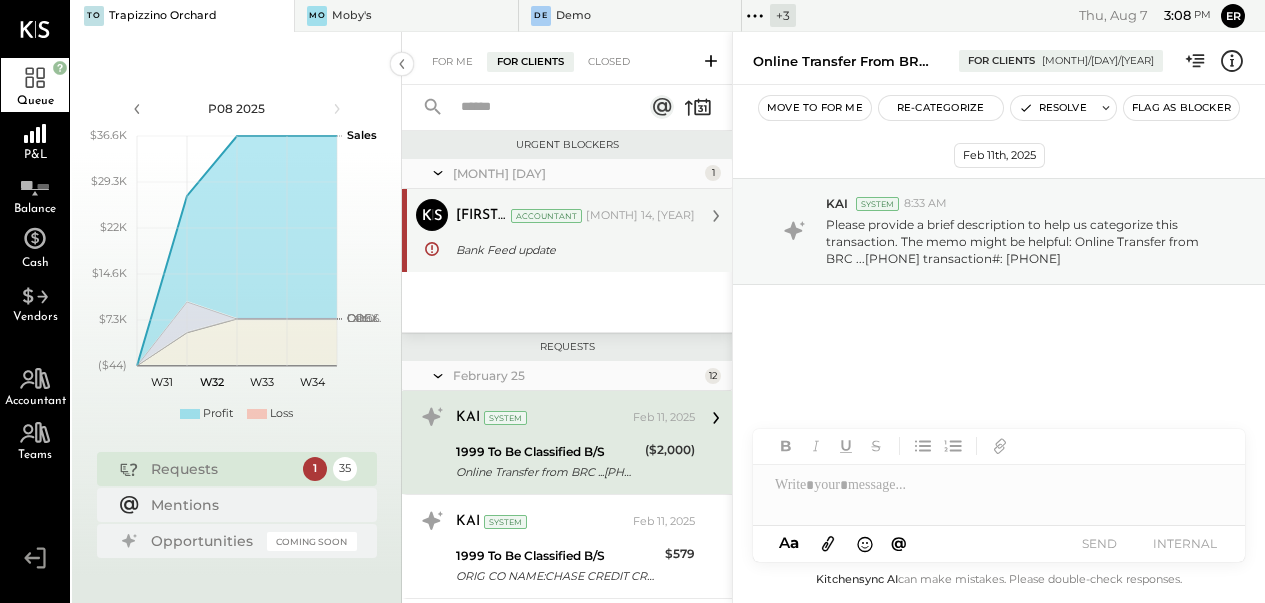 click on "Bank Feed update" at bounding box center [572, 250] 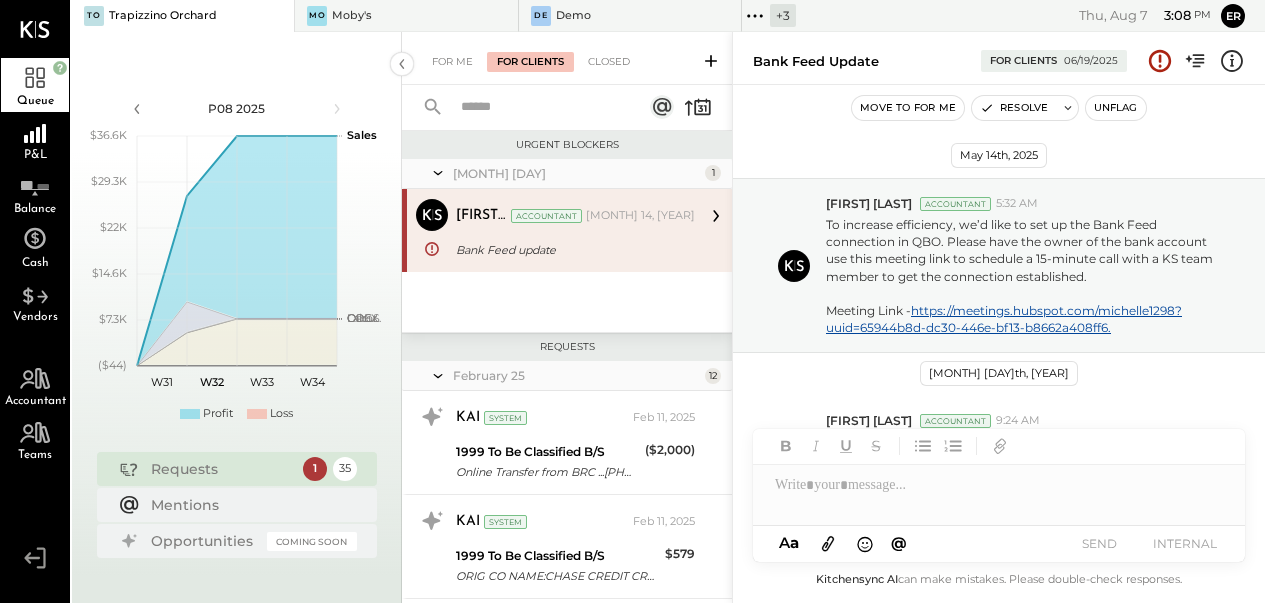 scroll, scrollTop: 166, scrollLeft: 0, axis: vertical 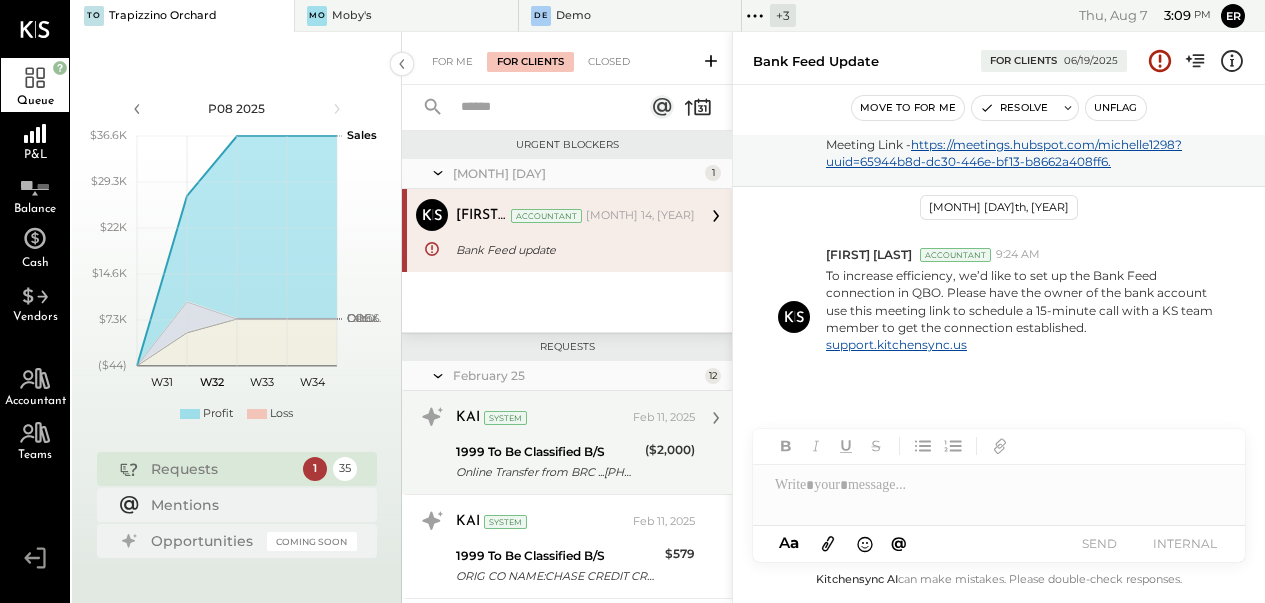 click on "1999 To Be Classified B/S" at bounding box center [547, 452] 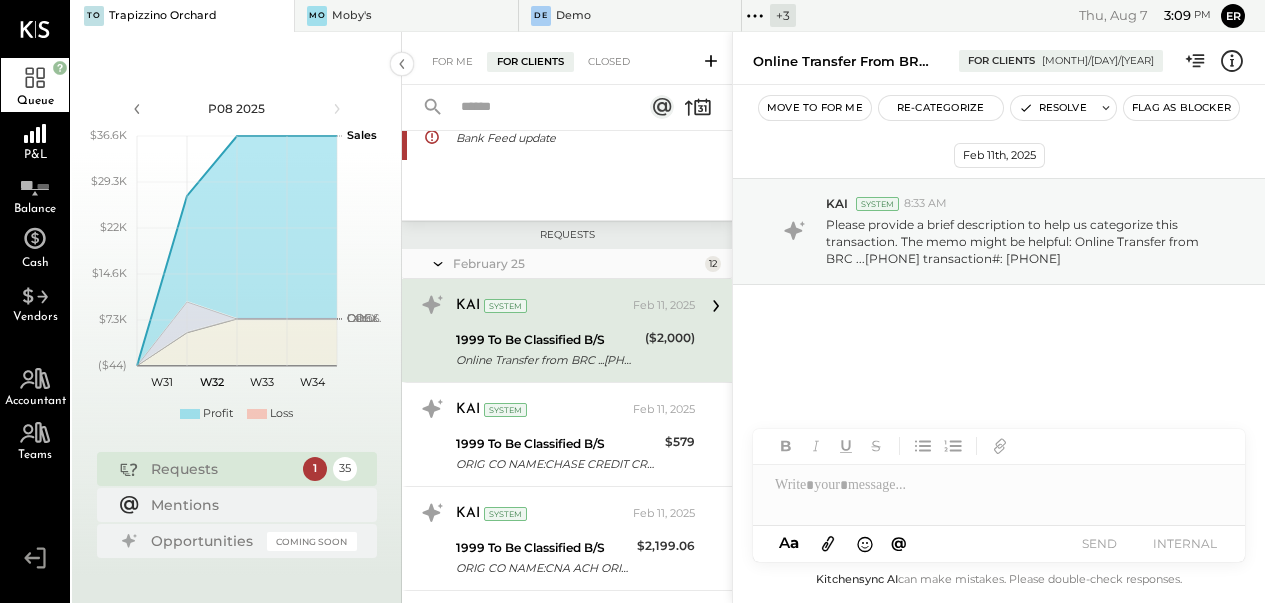 scroll, scrollTop: 130, scrollLeft: 0, axis: vertical 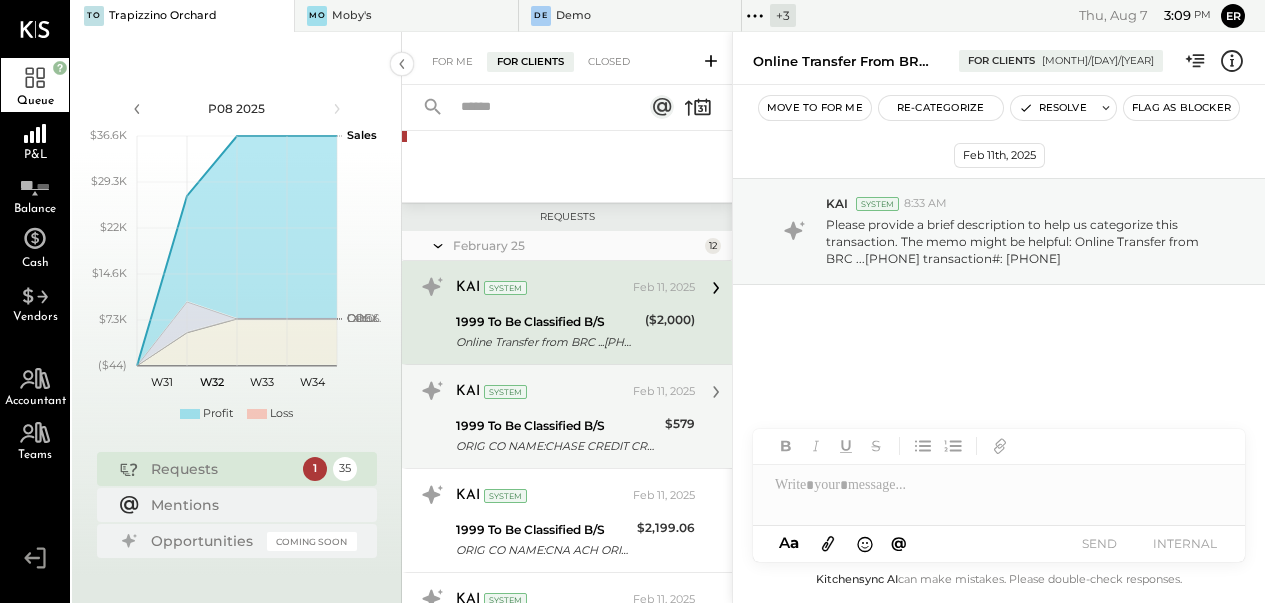 click on "1999 To Be Classified B/S" at bounding box center [557, 426] 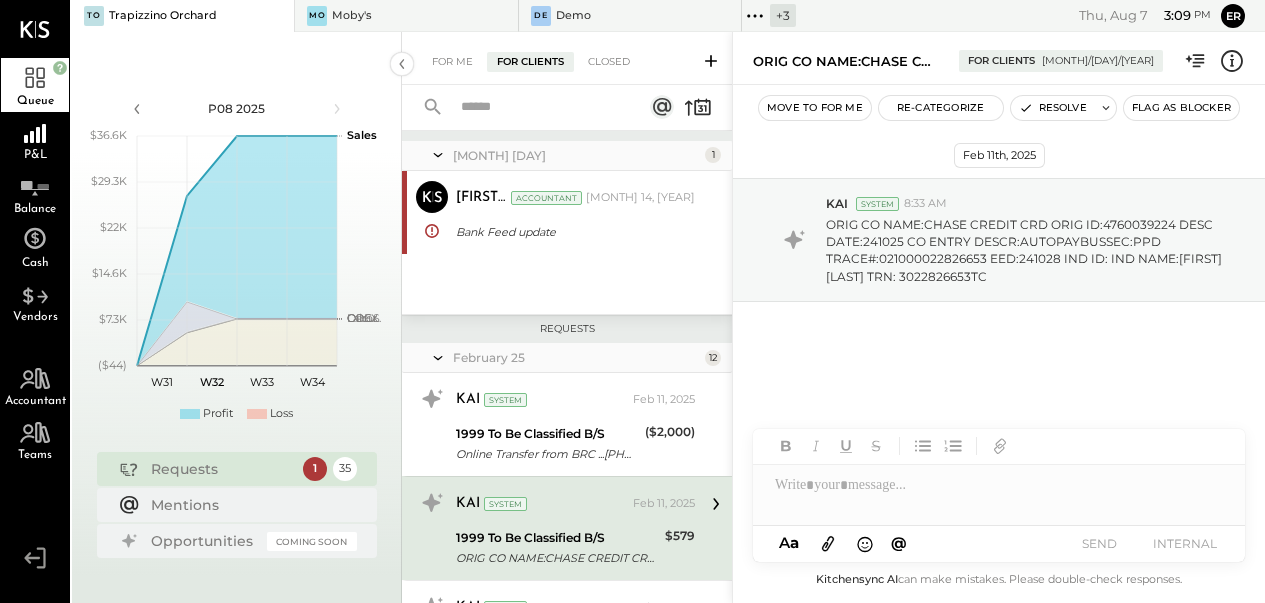 scroll, scrollTop: 0, scrollLeft: 0, axis: both 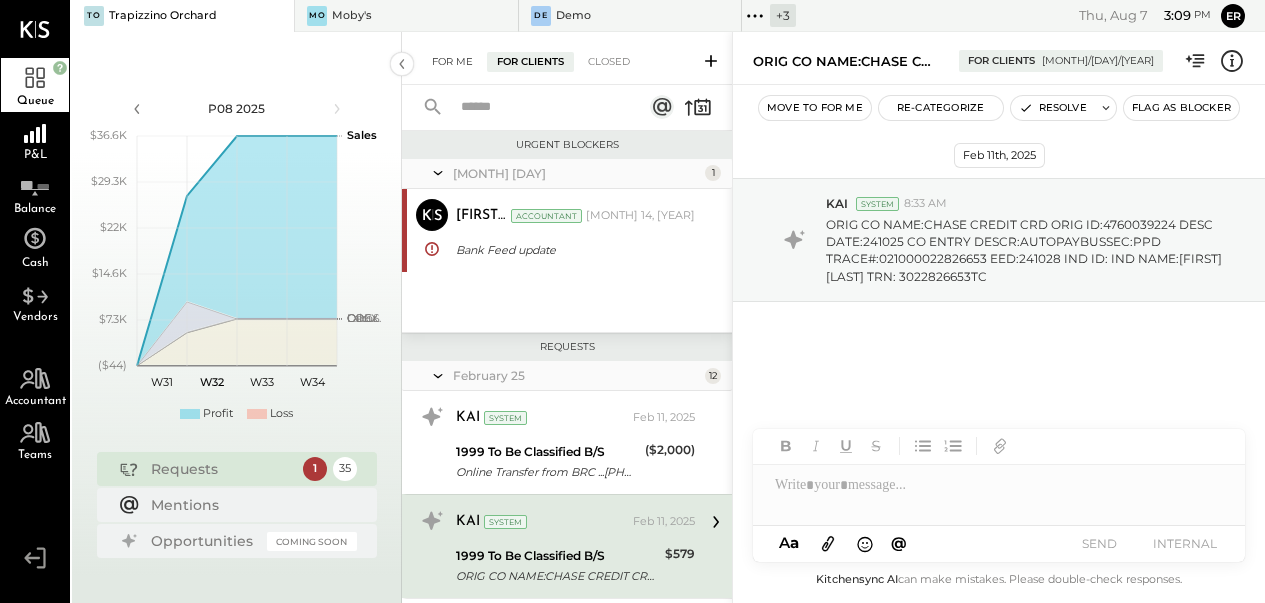 click on "For Me" at bounding box center [452, 62] 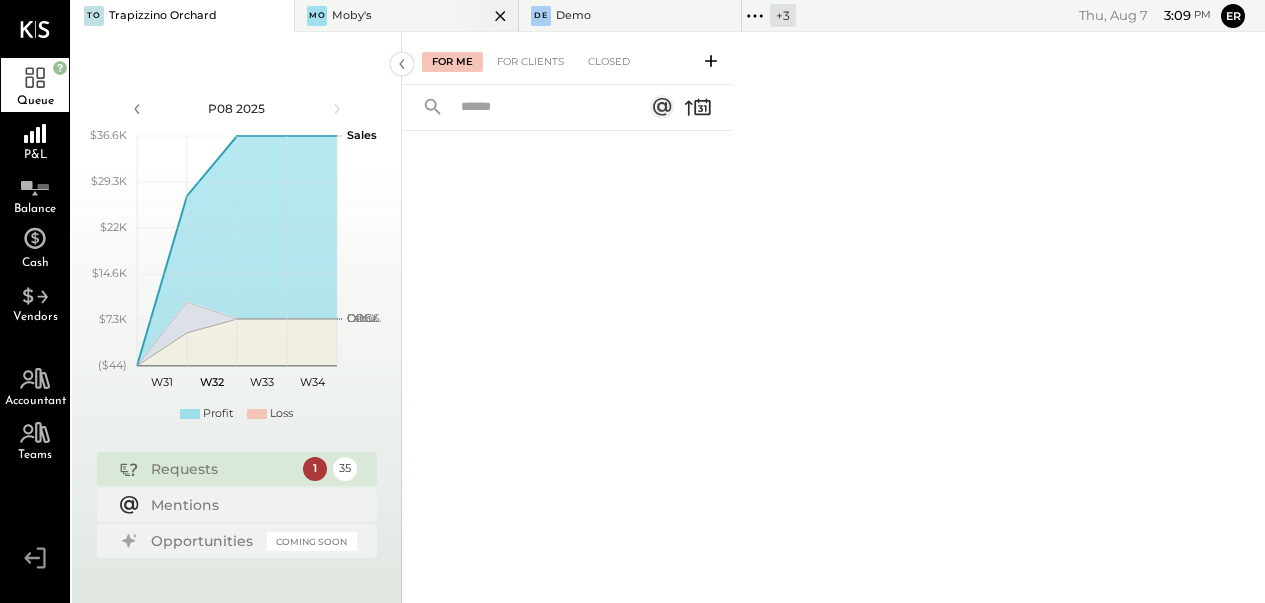 click on "Mo Moby's" at bounding box center (391, 16) 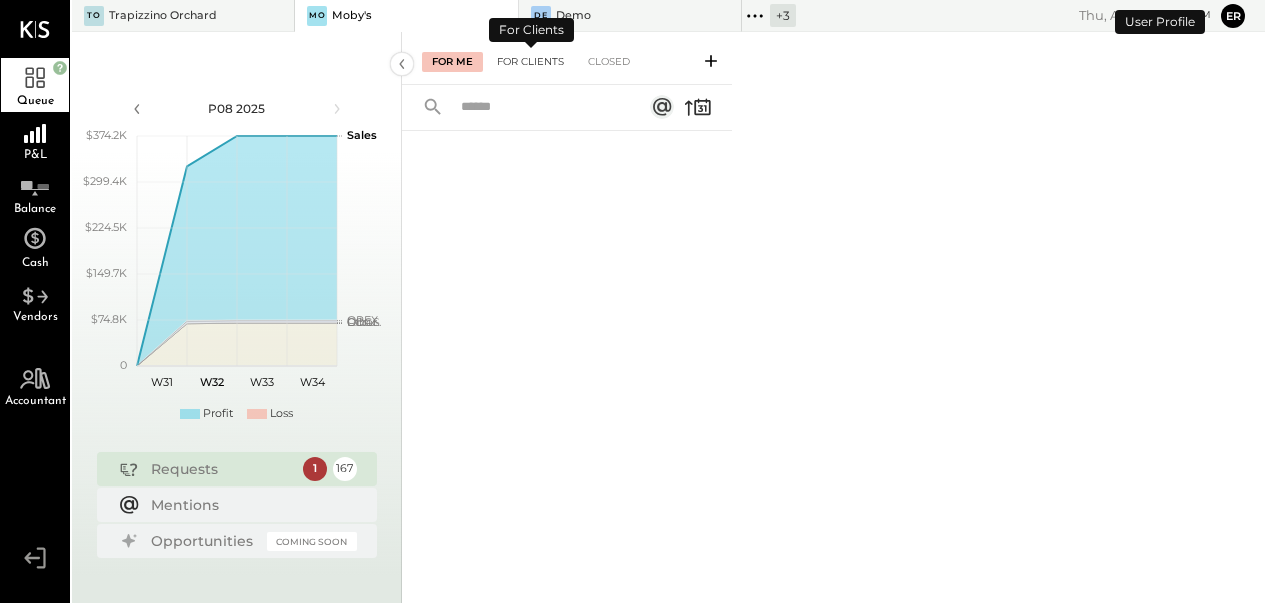 click on "For Clients" at bounding box center [530, 62] 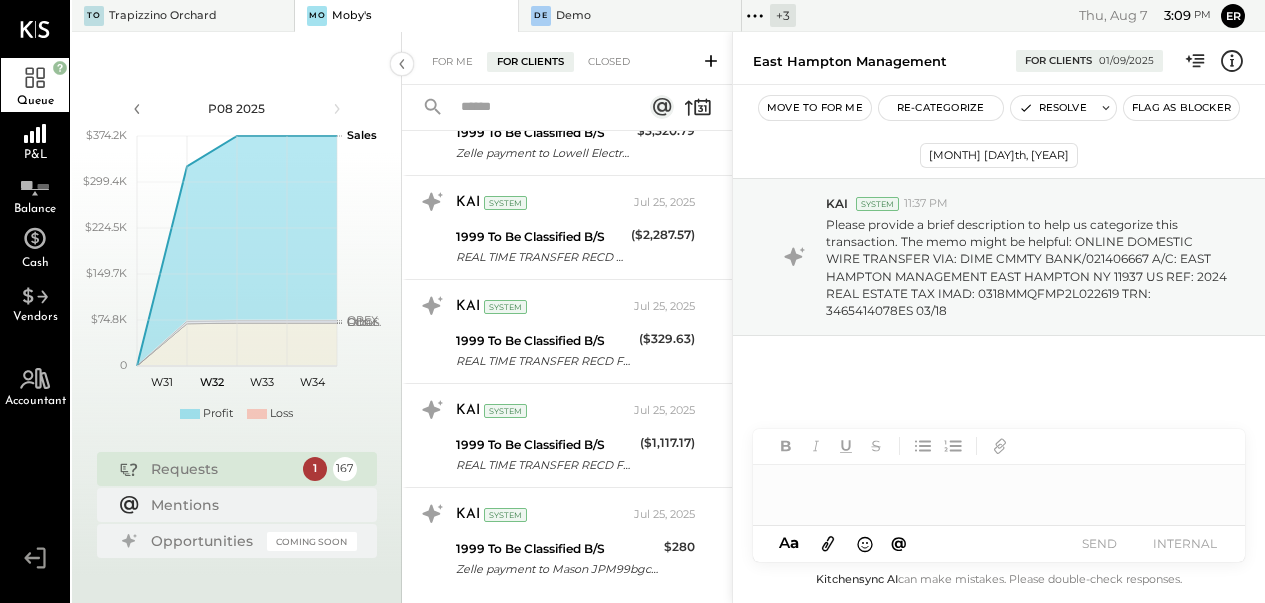 scroll, scrollTop: 17080, scrollLeft: 0, axis: vertical 